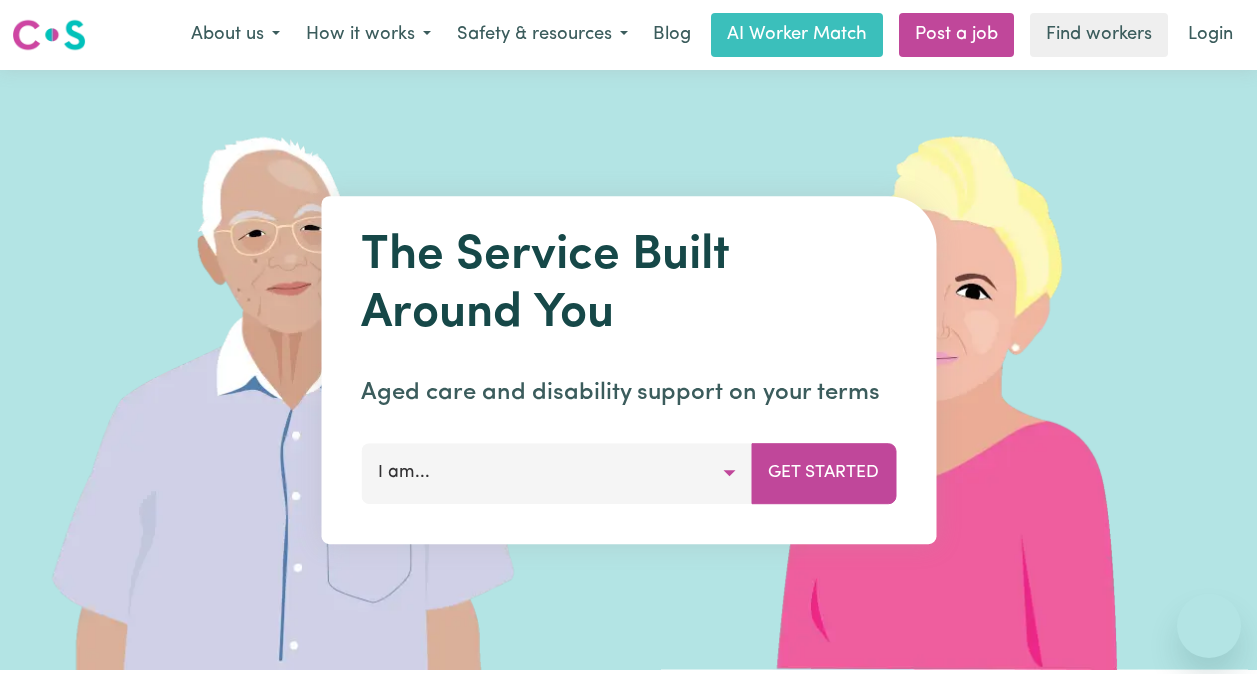 scroll, scrollTop: 0, scrollLeft: 0, axis: both 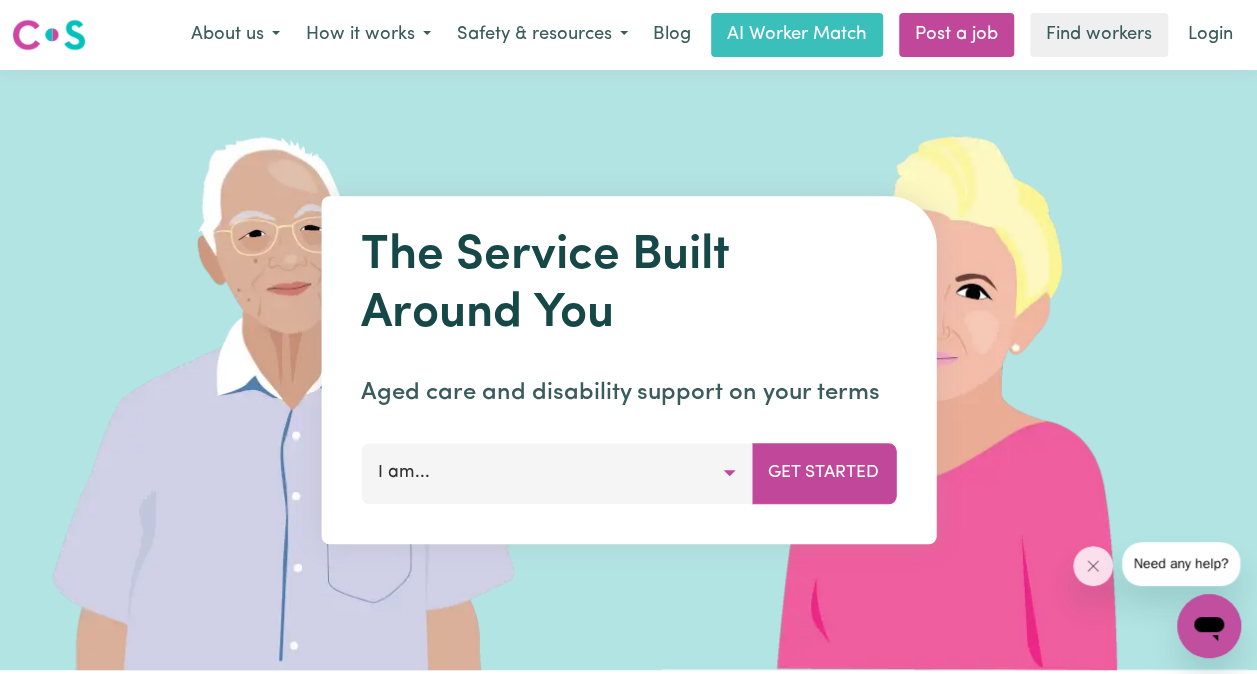 click on "I am..." at bounding box center [556, 473] 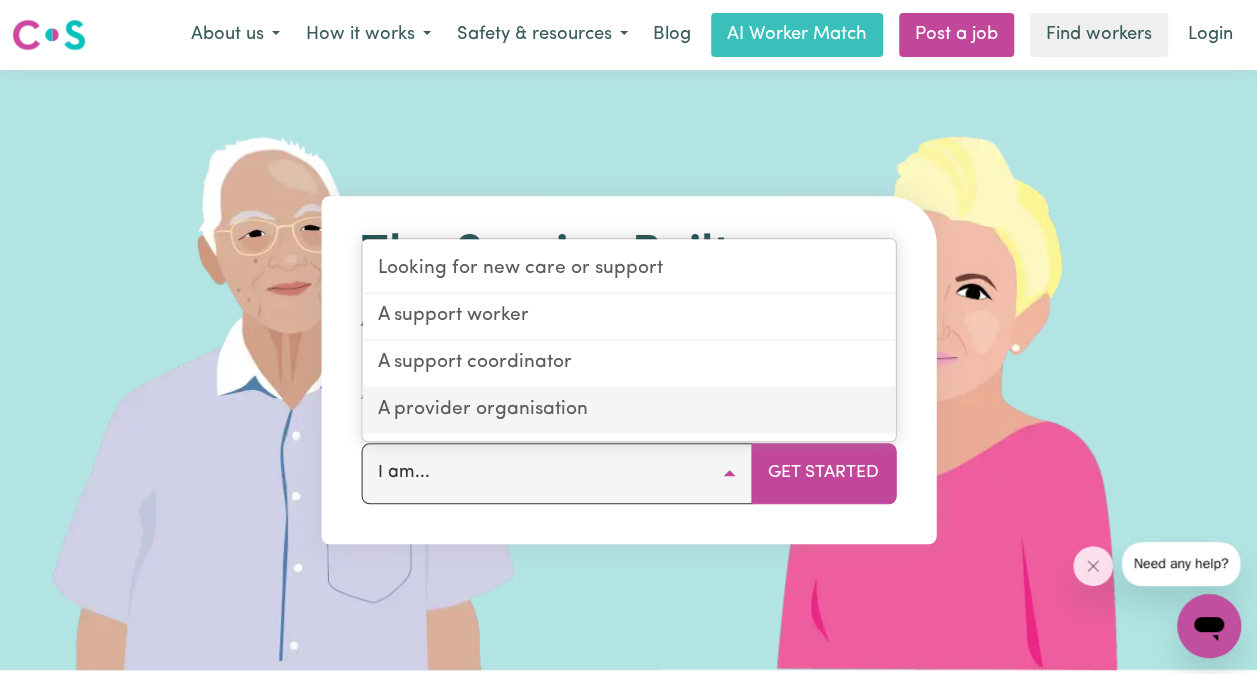 click on "A provider organisation" at bounding box center (628, 410) 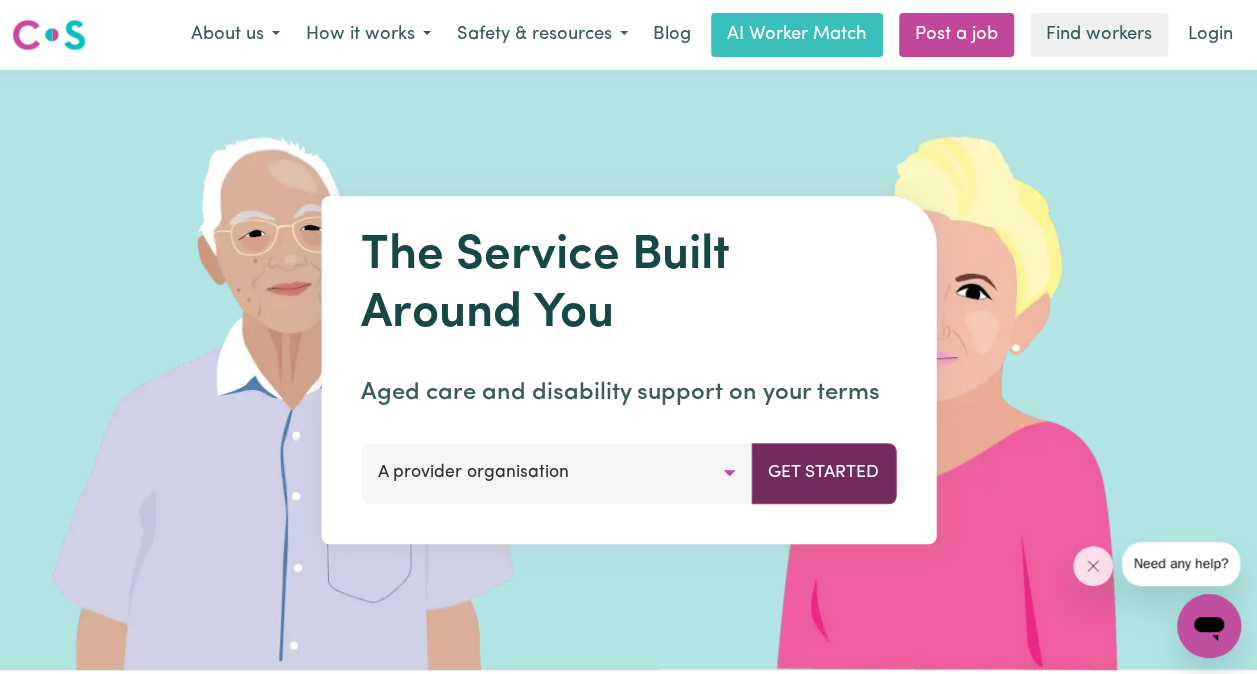 click on "Get Started" at bounding box center [823, 473] 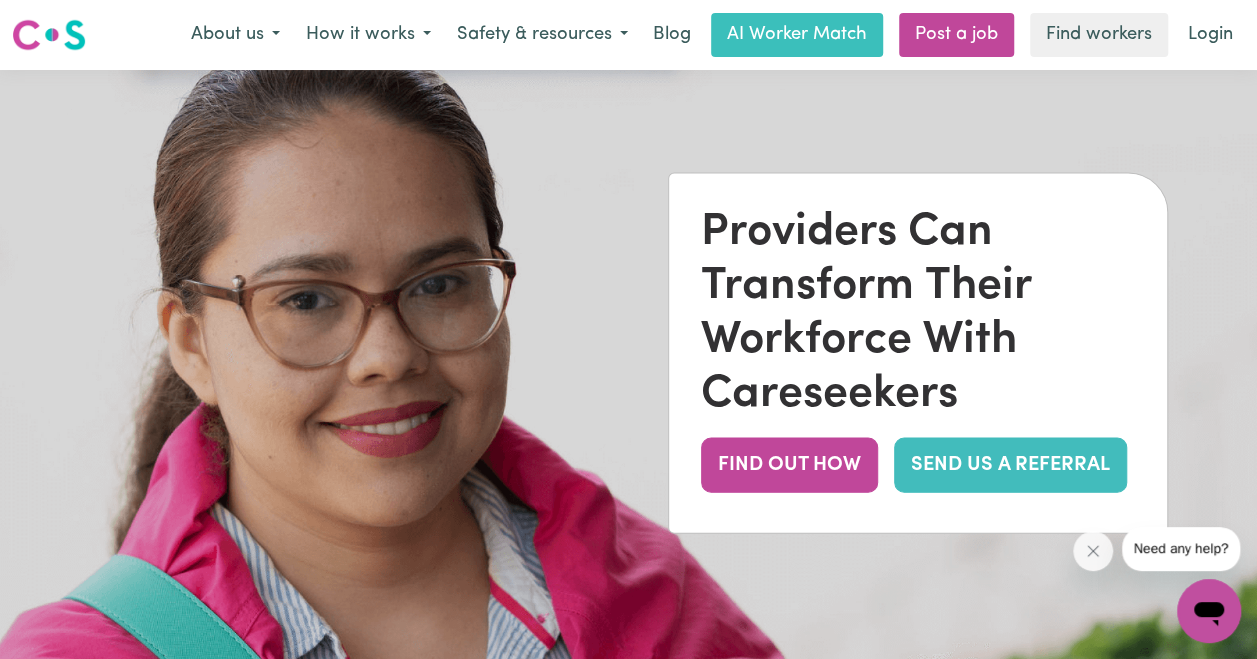 click on "SEND US A REFERRAL" at bounding box center (1010, 465) 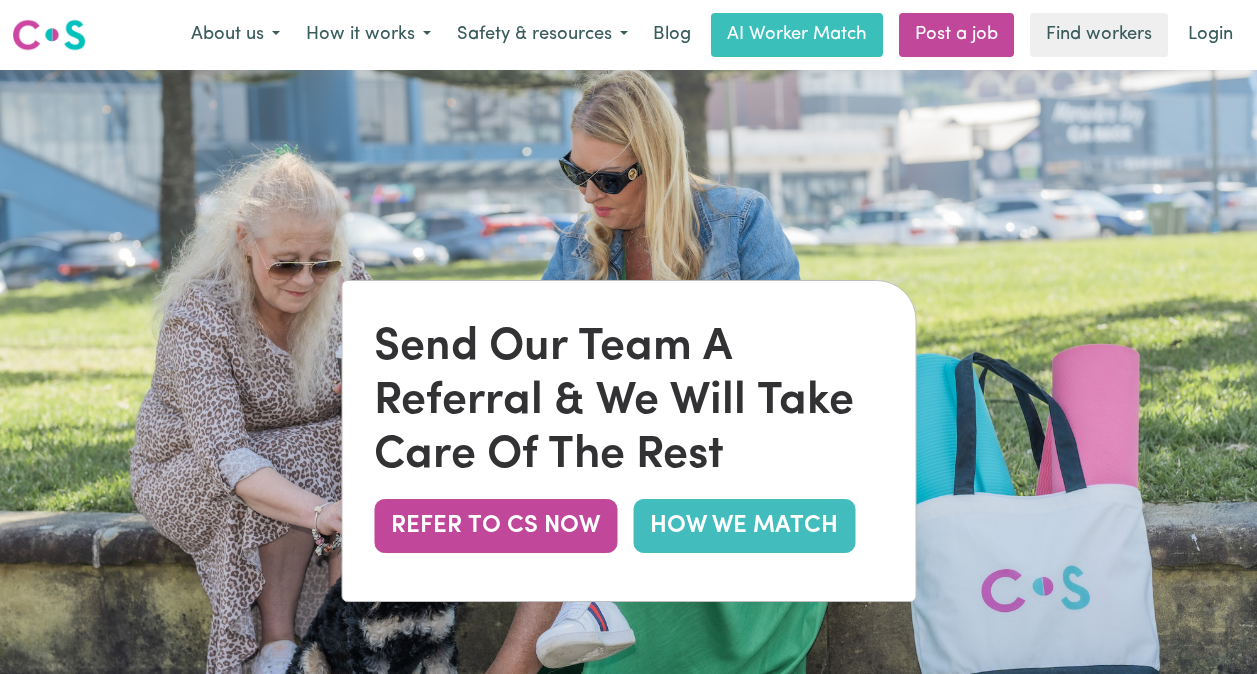 scroll, scrollTop: 0, scrollLeft: 0, axis: both 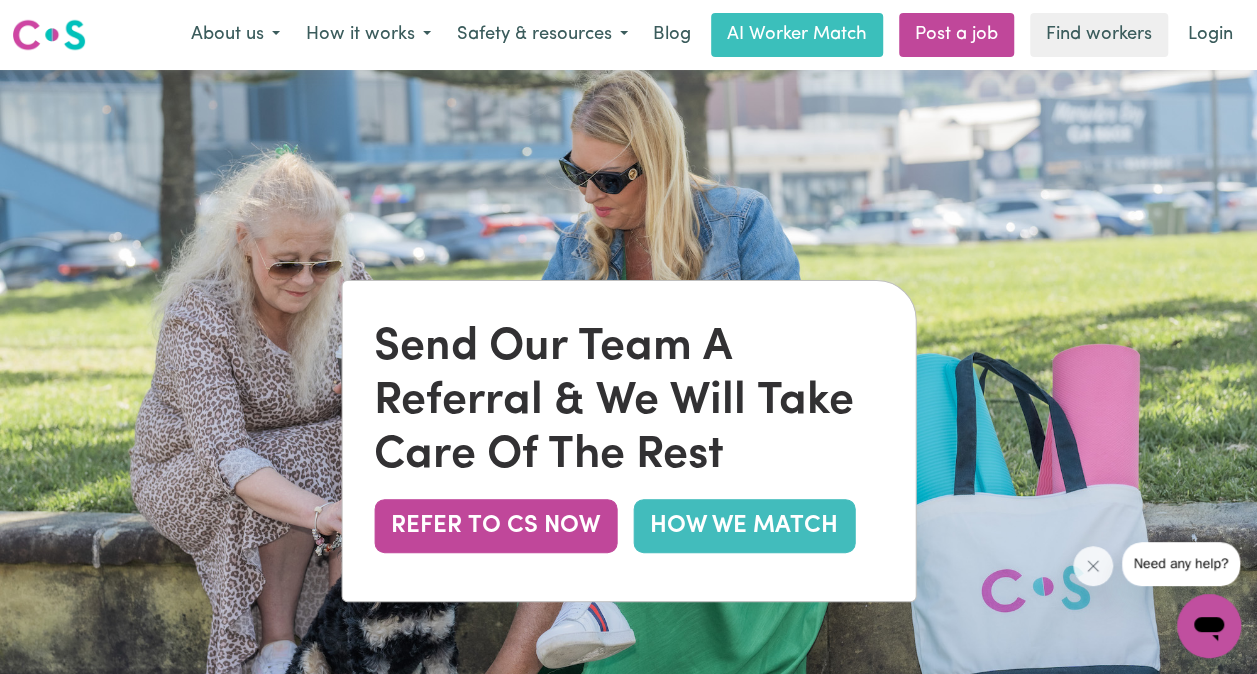 click on "Send Our Team A Referral & We Will Take Care Of The Rest REFER TO CS NOW HOW WE MATCH" at bounding box center (628, 441) 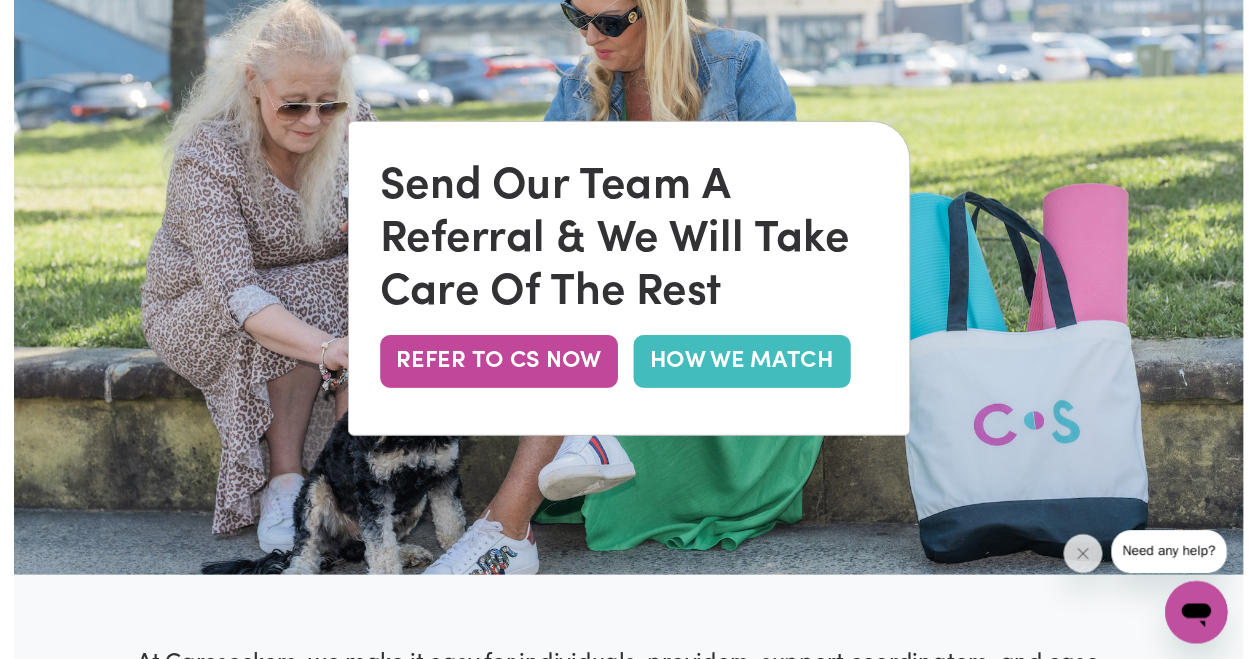 scroll, scrollTop: 0, scrollLeft: 0, axis: both 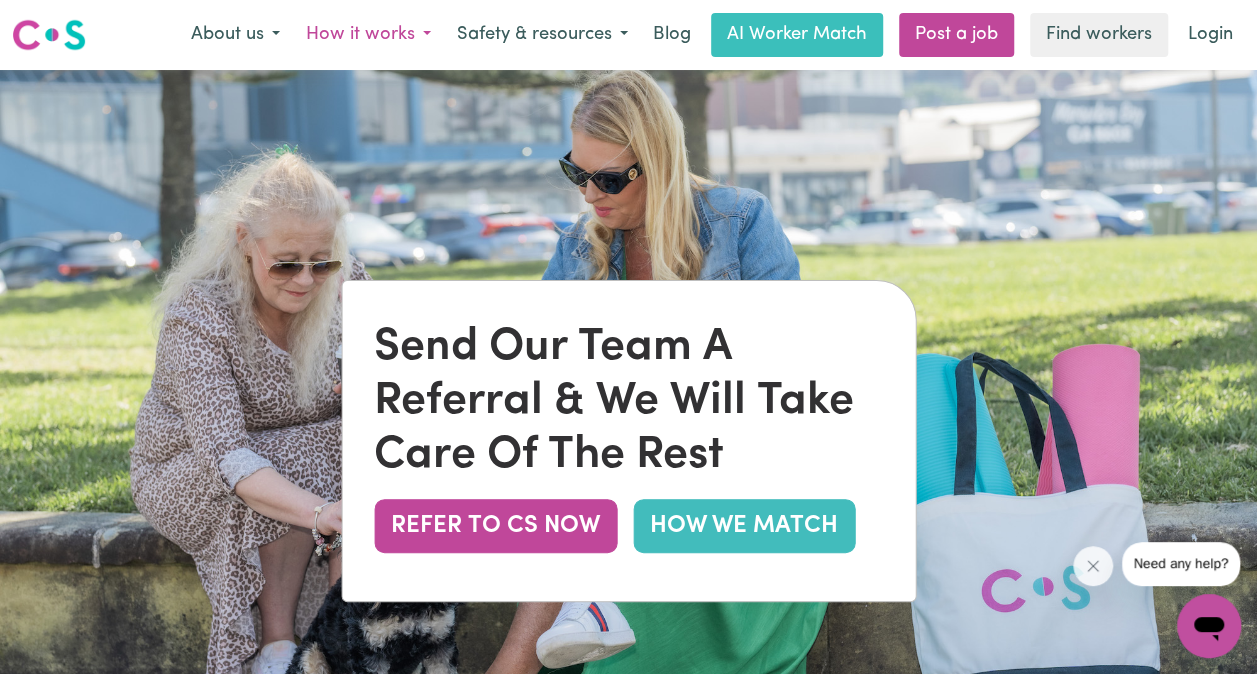 click on "How it works" at bounding box center [368, 35] 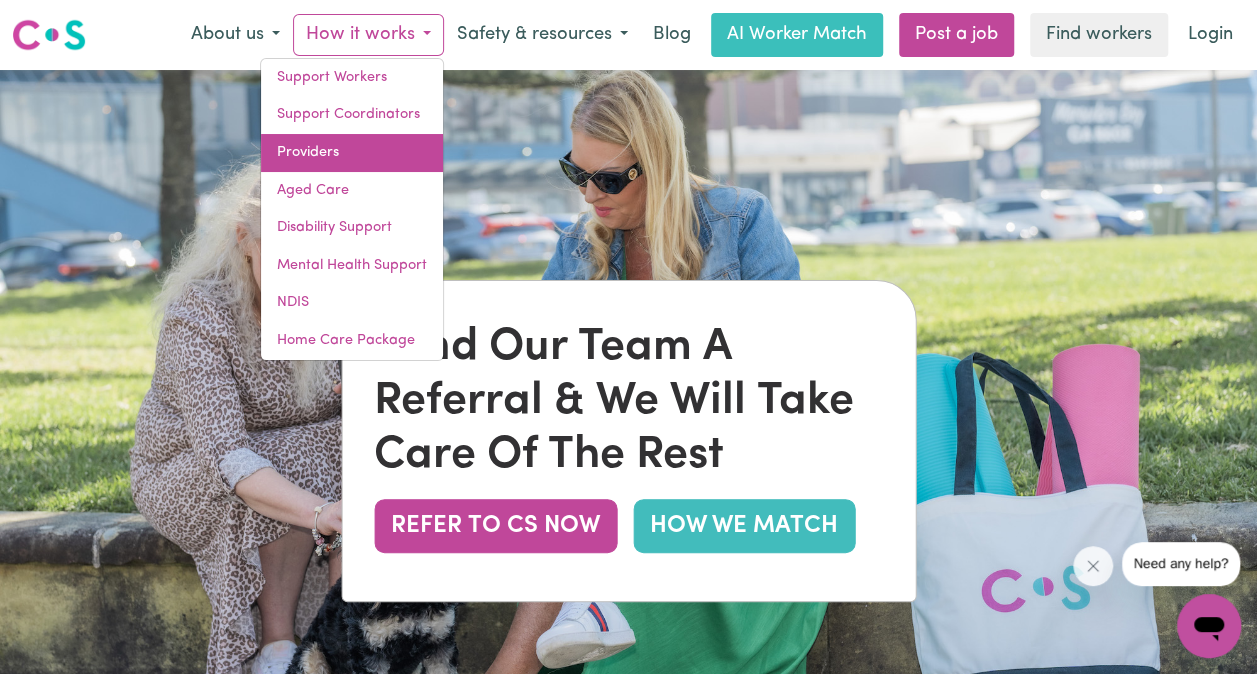 click on "Providers" at bounding box center (352, 153) 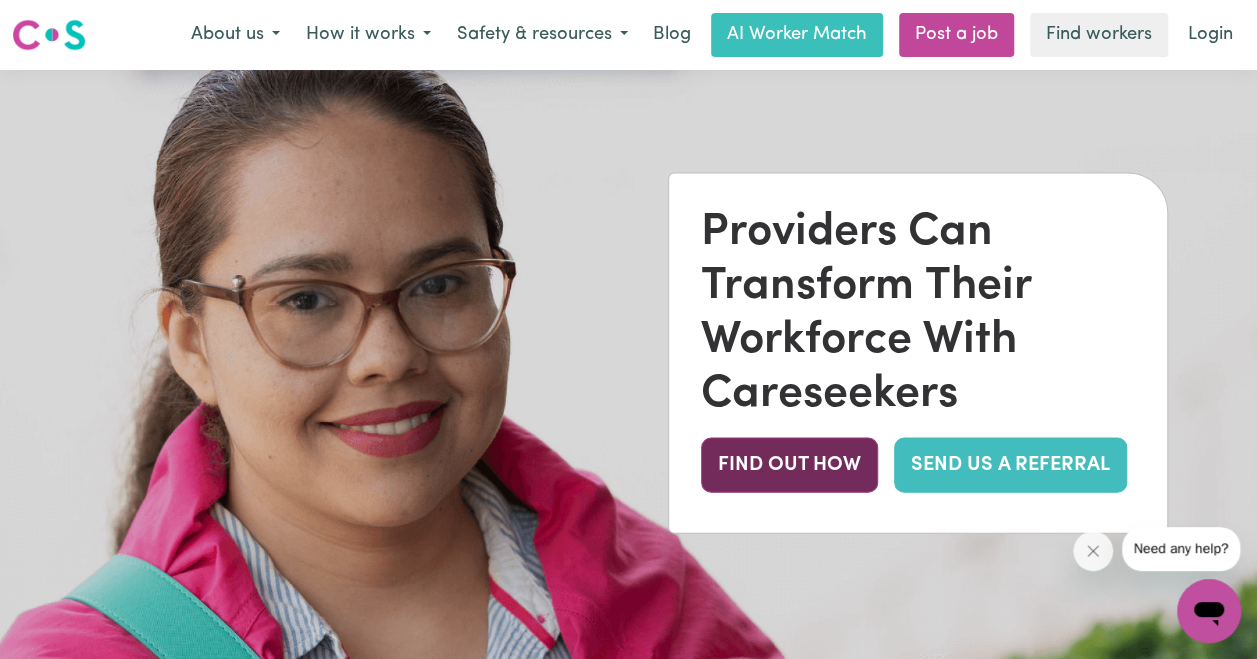 click on "FIND OUT HOW" at bounding box center [789, 465] 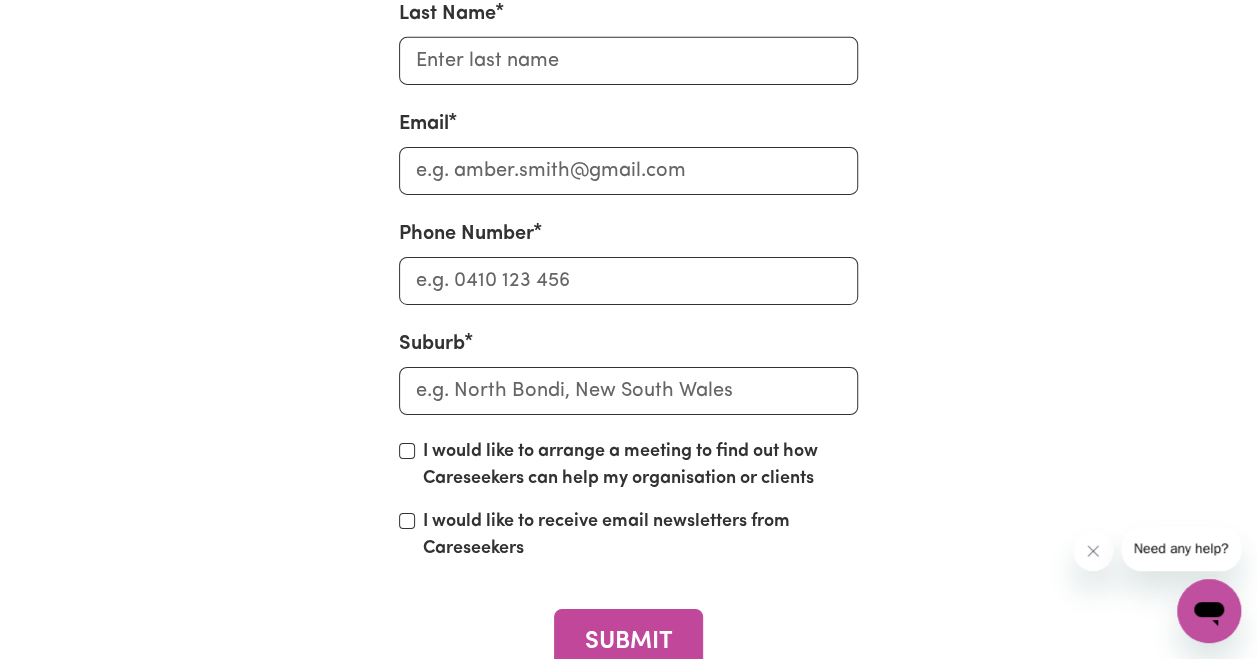 scroll, scrollTop: 7019, scrollLeft: 0, axis: vertical 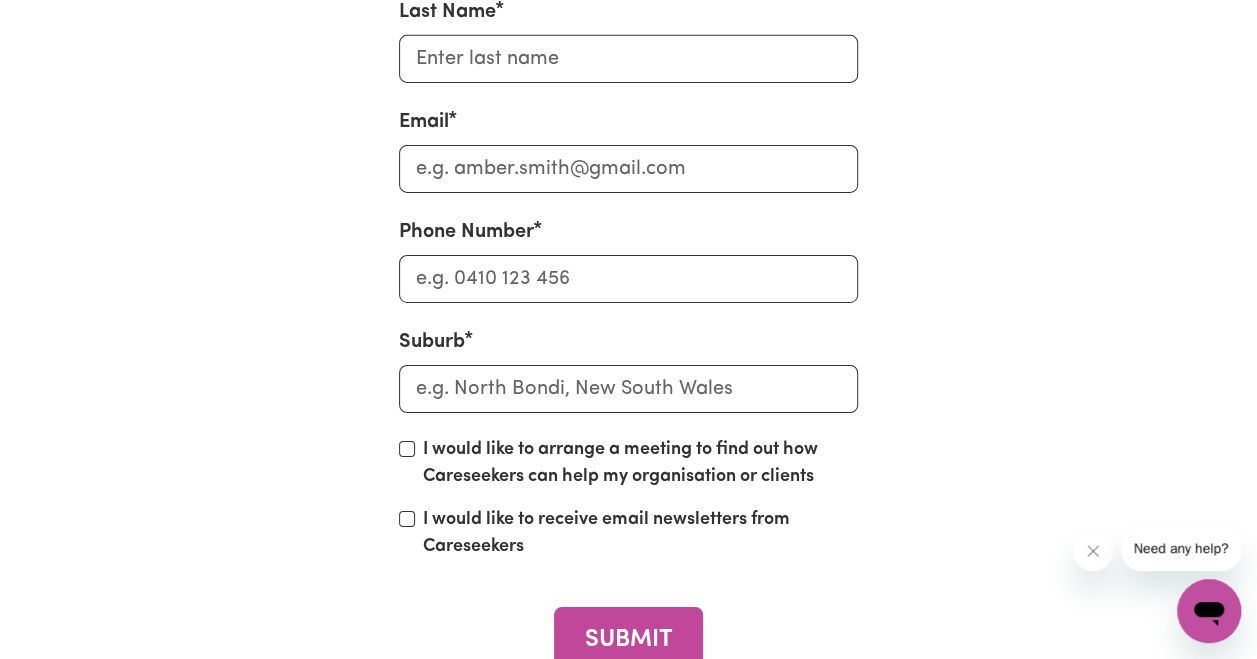 click on "SEND US A REFERRAL" at bounding box center (356, -570) 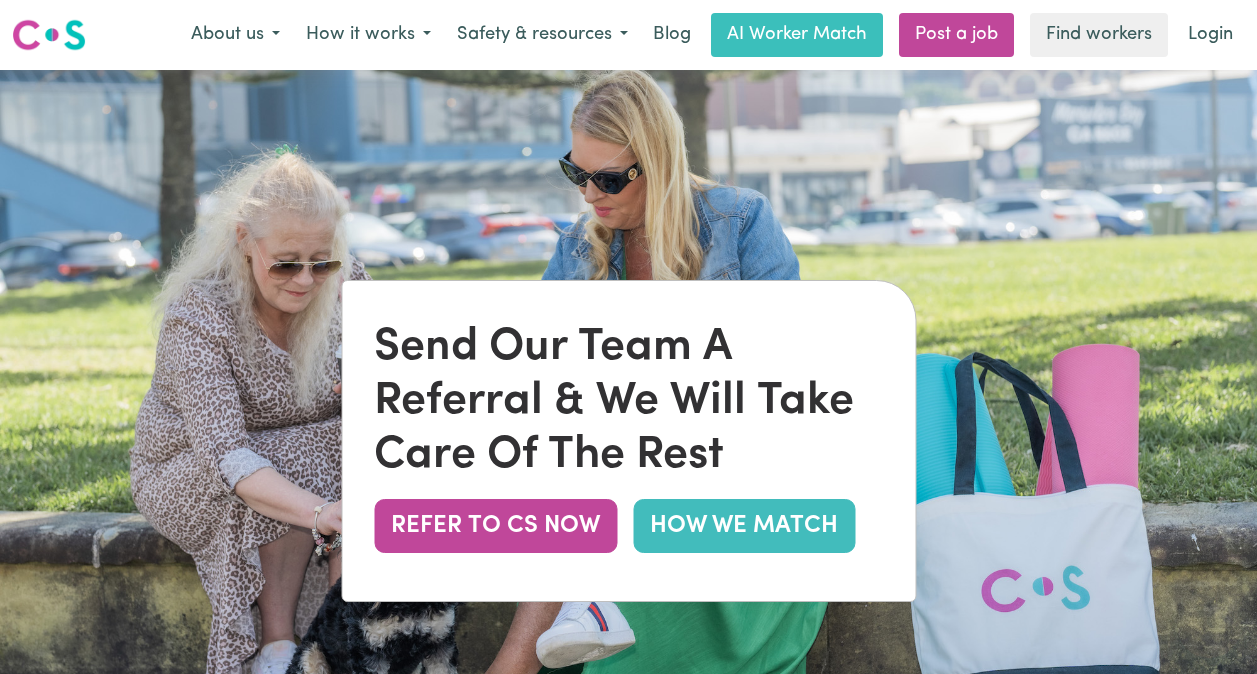scroll, scrollTop: 0, scrollLeft: 0, axis: both 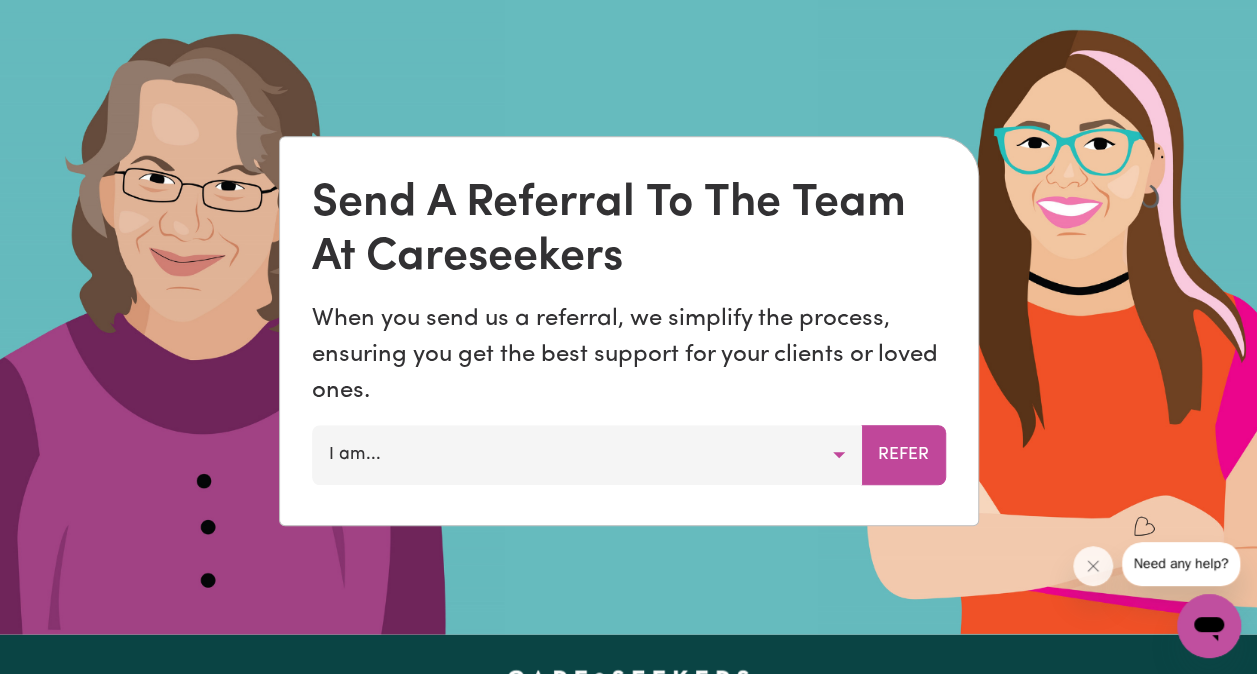 click on "I am..." at bounding box center [587, 454] 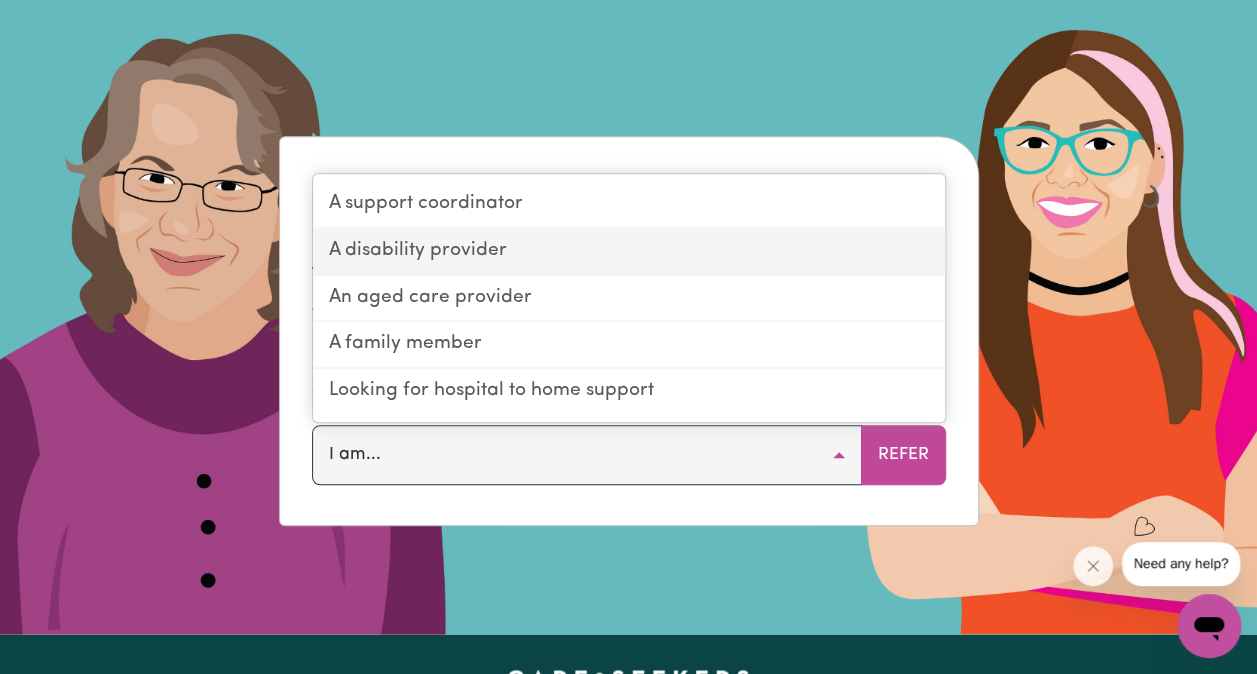 click on "A disability provider" at bounding box center (629, 252) 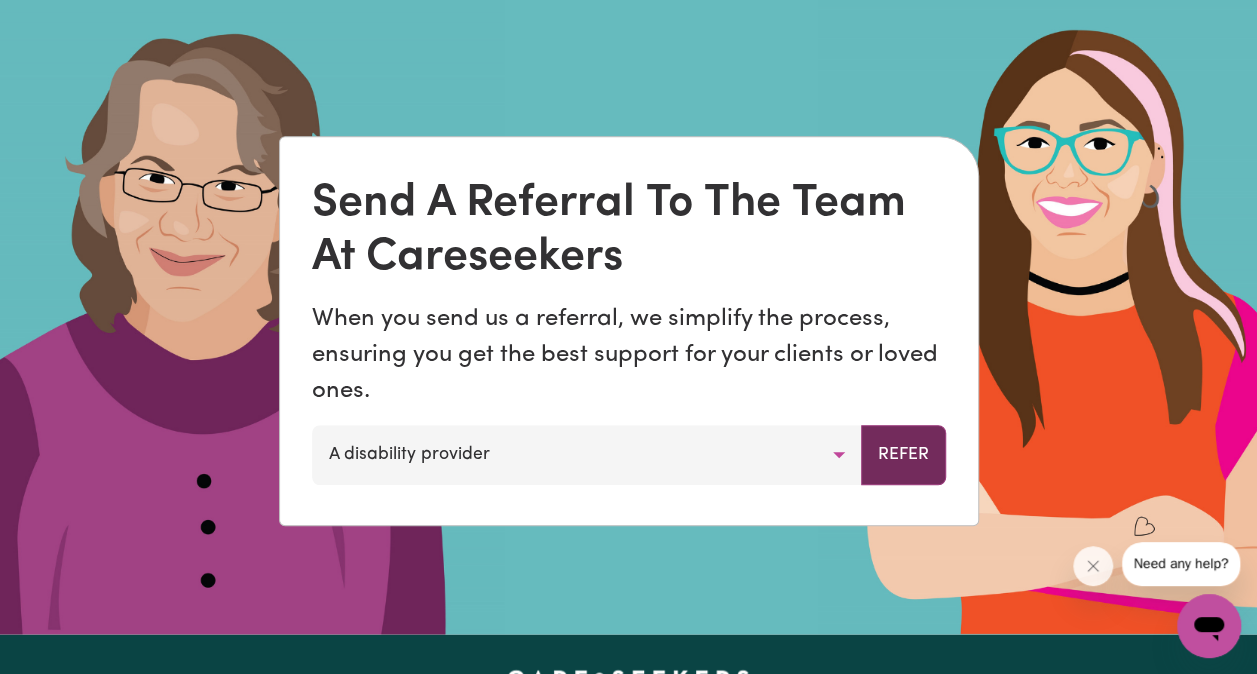 click on "Refer" at bounding box center [903, 454] 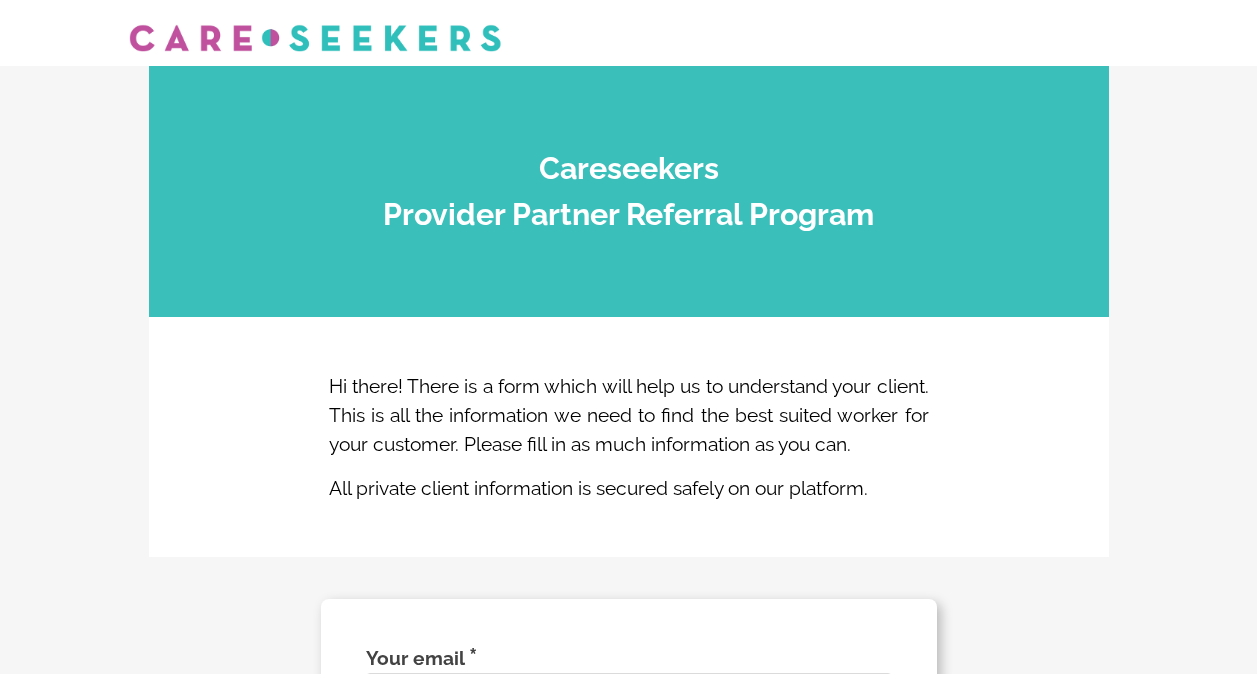 select 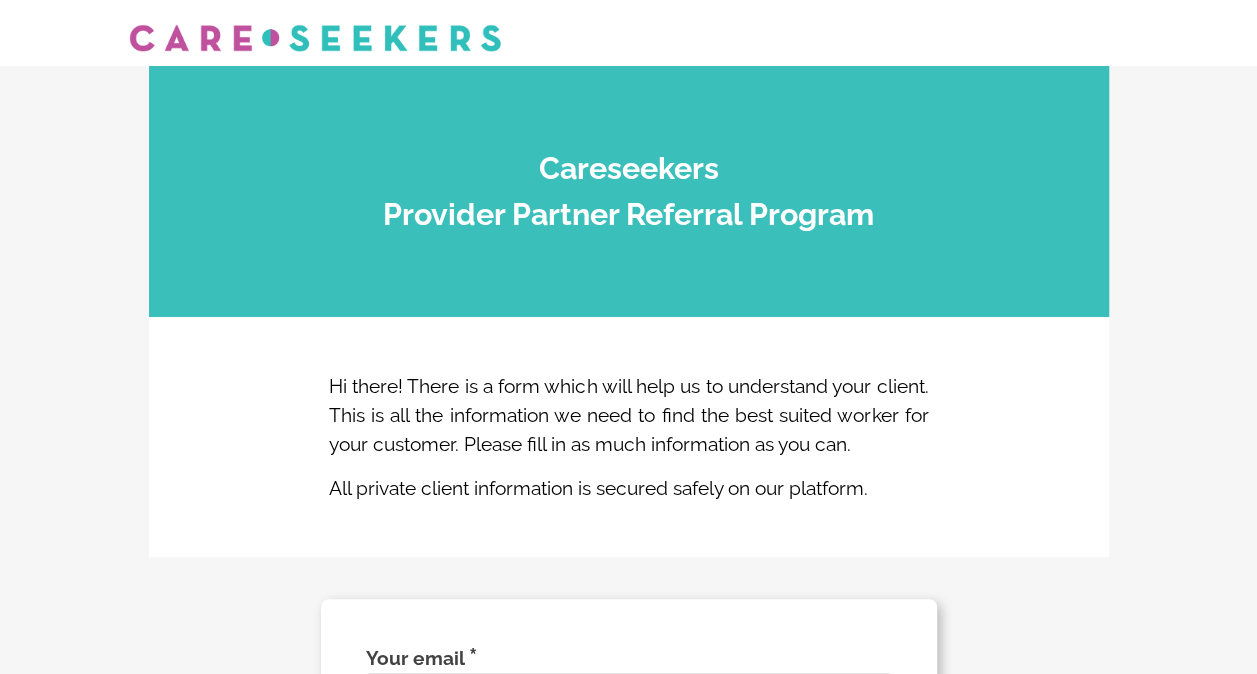 scroll, scrollTop: 0, scrollLeft: 0, axis: both 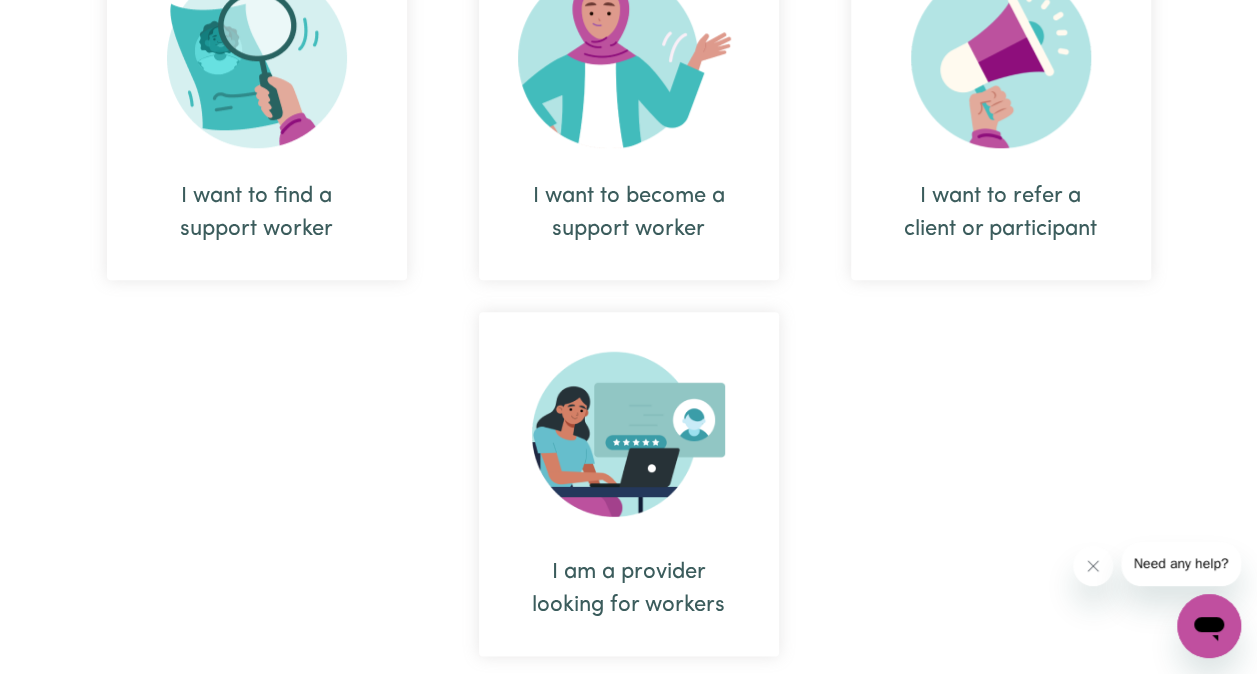 click at bounding box center [629, 434] 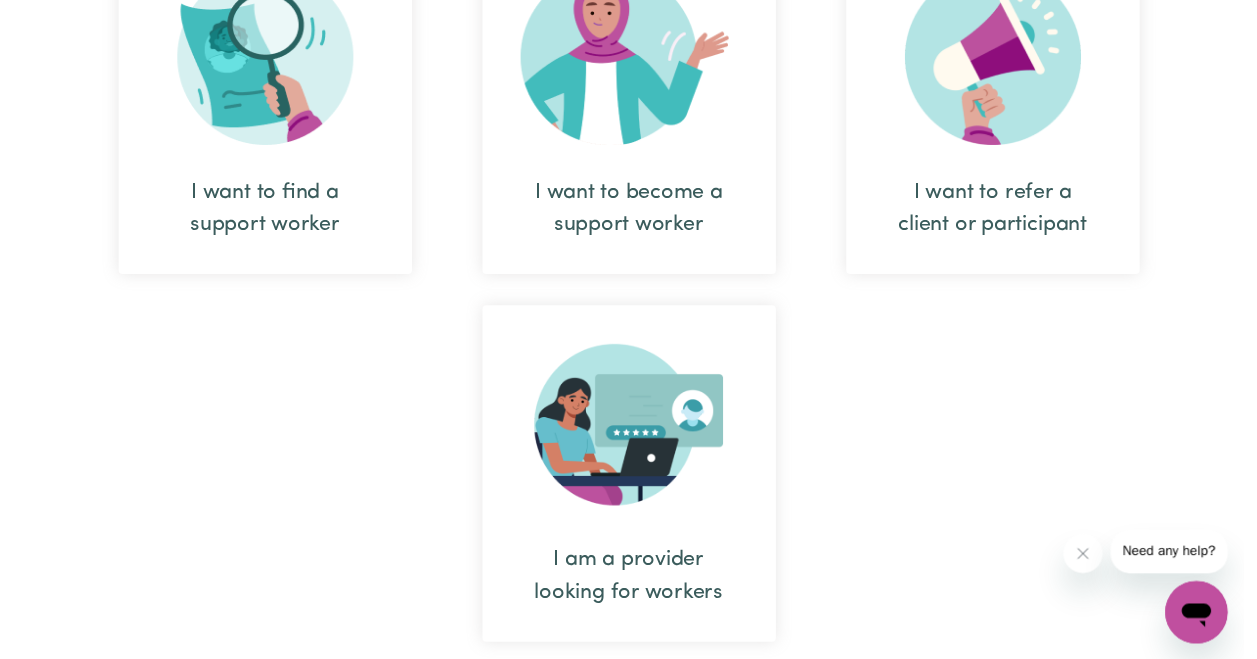 scroll, scrollTop: 0, scrollLeft: 0, axis: both 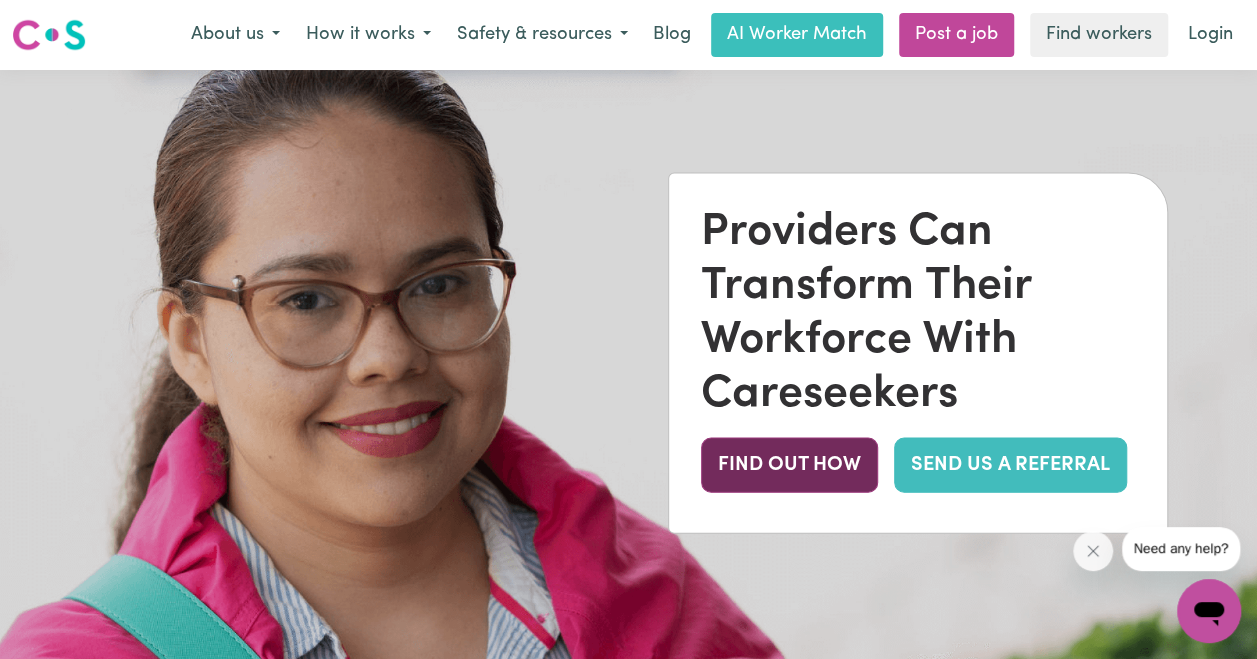 click on "FIND OUT HOW" at bounding box center [789, 465] 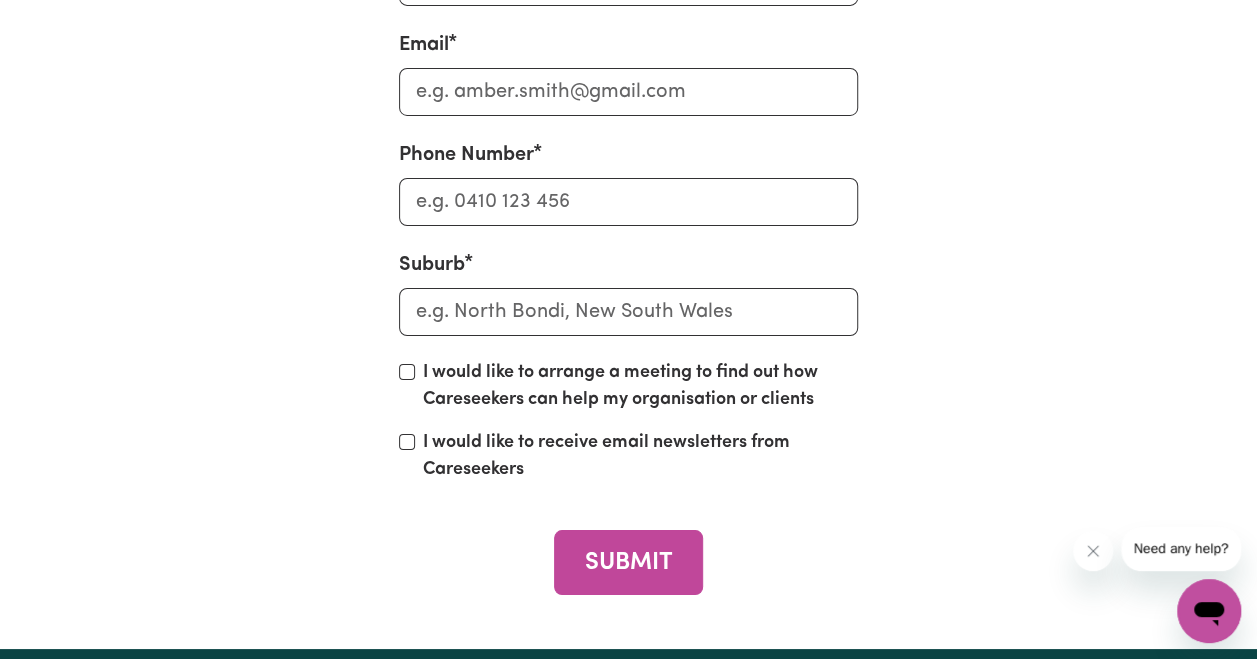 scroll, scrollTop: 7215, scrollLeft: 0, axis: vertical 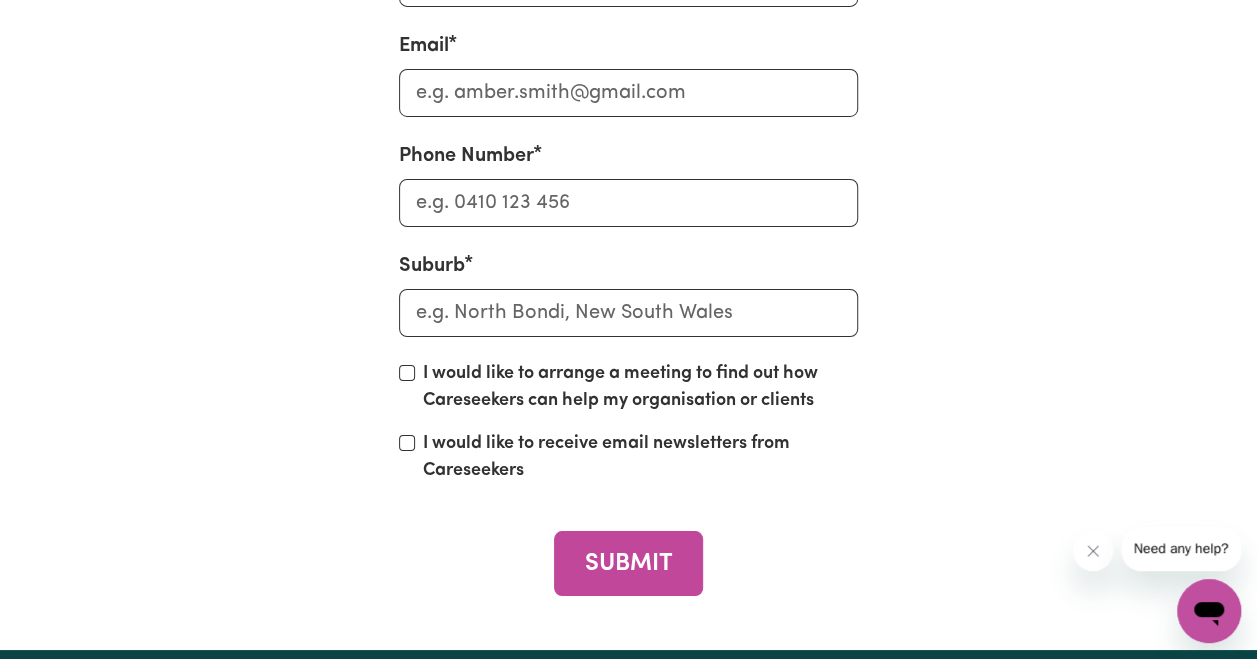 click on "SEND A QUICK REQUEST" at bounding box center [879, -646] 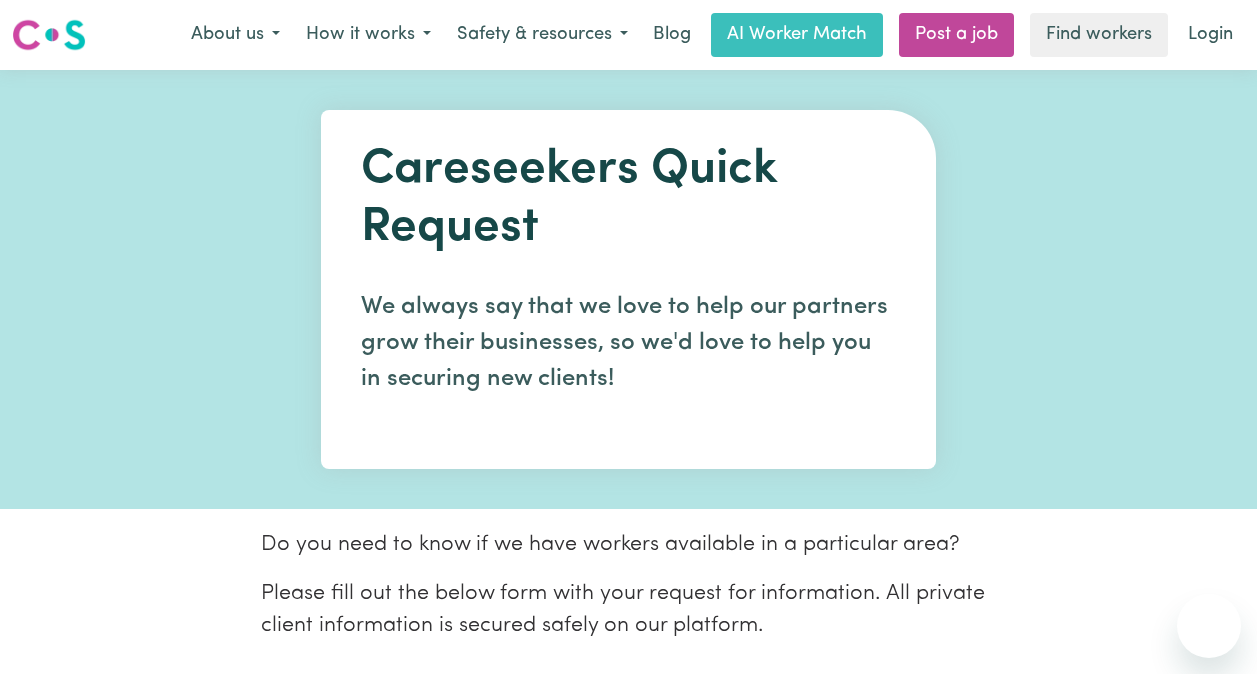 scroll, scrollTop: 0, scrollLeft: 0, axis: both 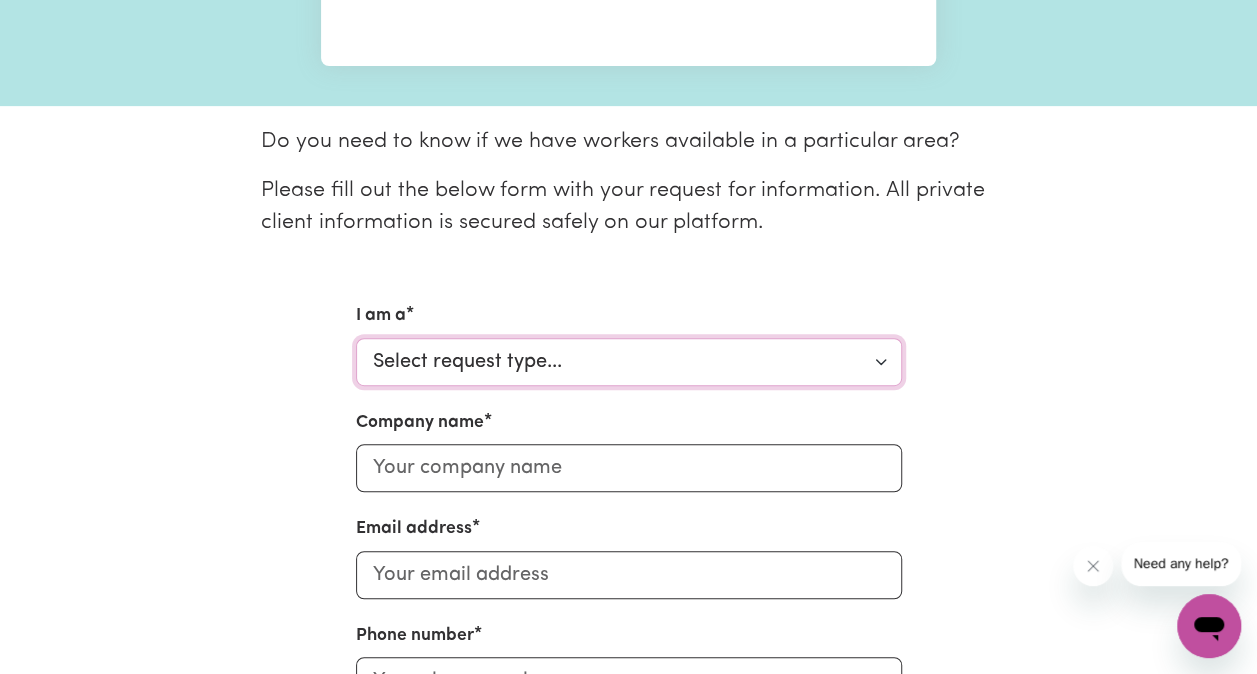click on "Select request type... Individual looking for care and support for myself and my family Support coordinator looking for support for my clients Disability or aged care organisation looking for workers" at bounding box center (629, 362) 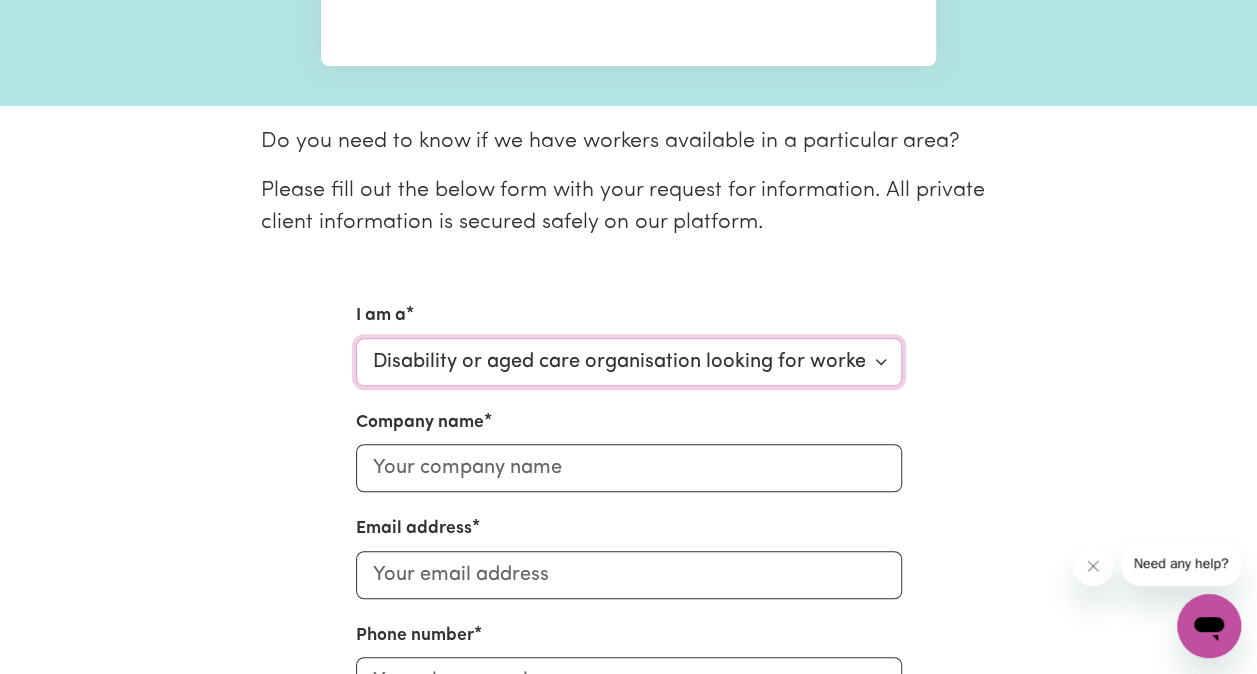 click on "Select request type... Individual looking for care and support for myself and my family Support coordinator looking for support for my clients Disability or aged care organisation looking for workers" at bounding box center [629, 362] 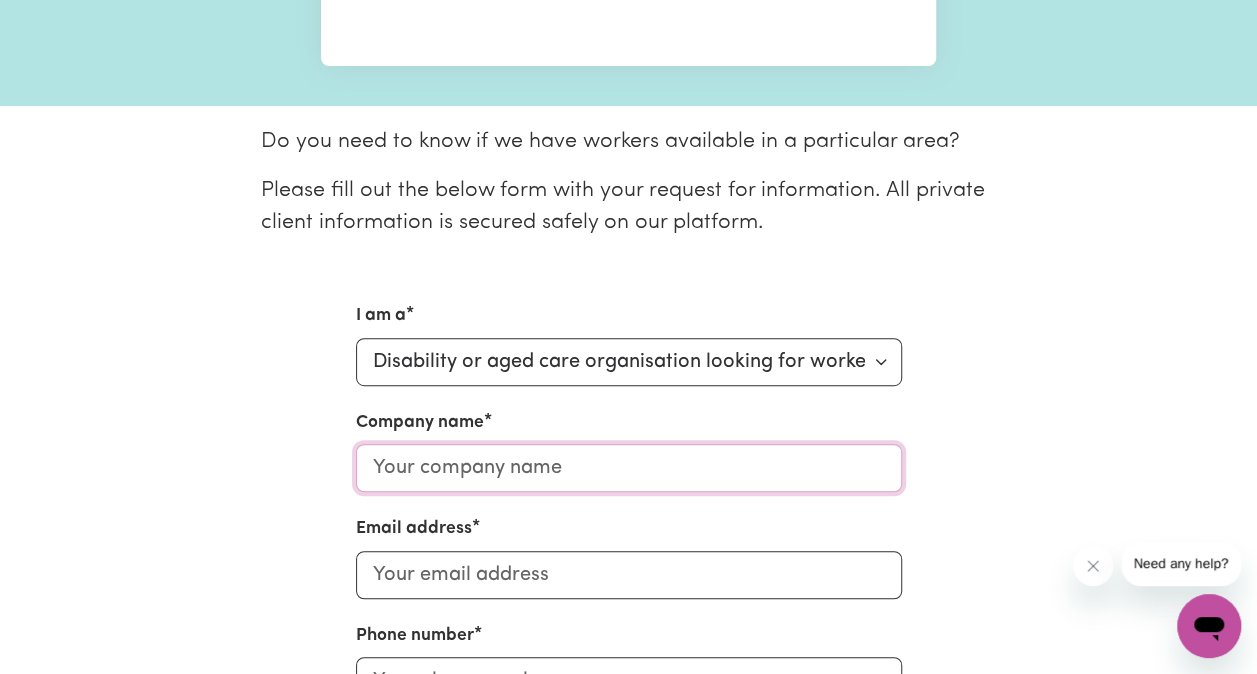 click on "Company name" at bounding box center (629, 468) 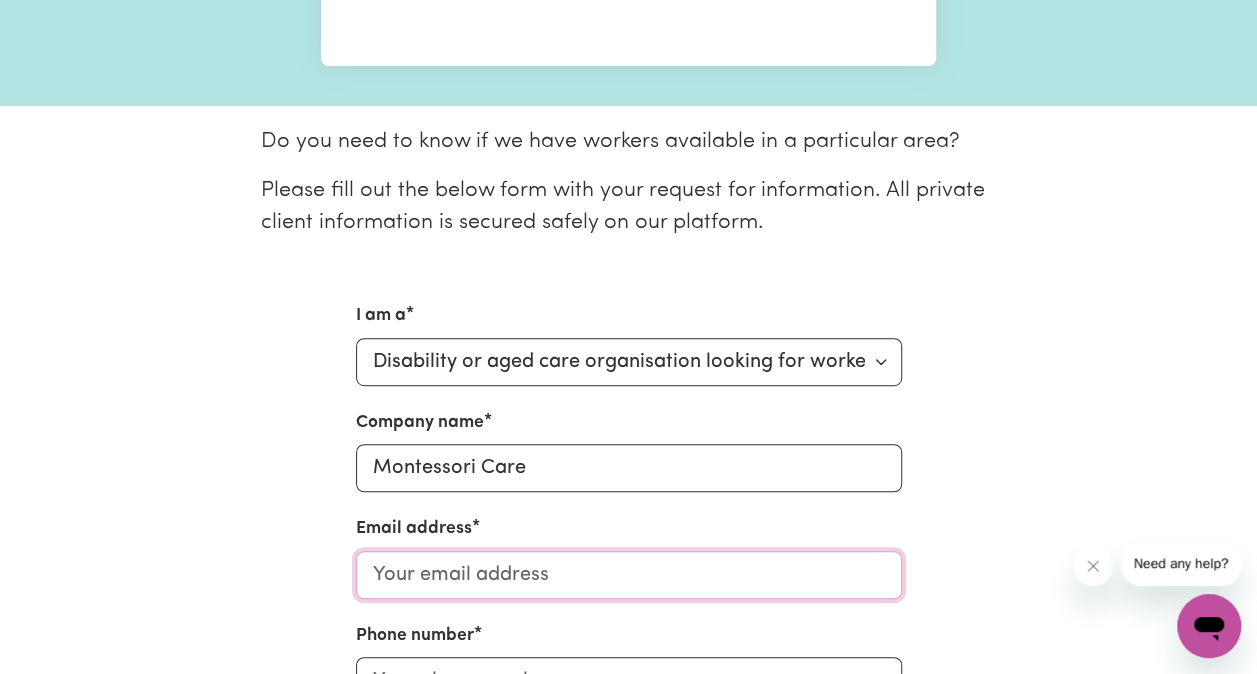type on "[PERSON_NAME][EMAIL_ADDRESS][DOMAIN_NAME]" 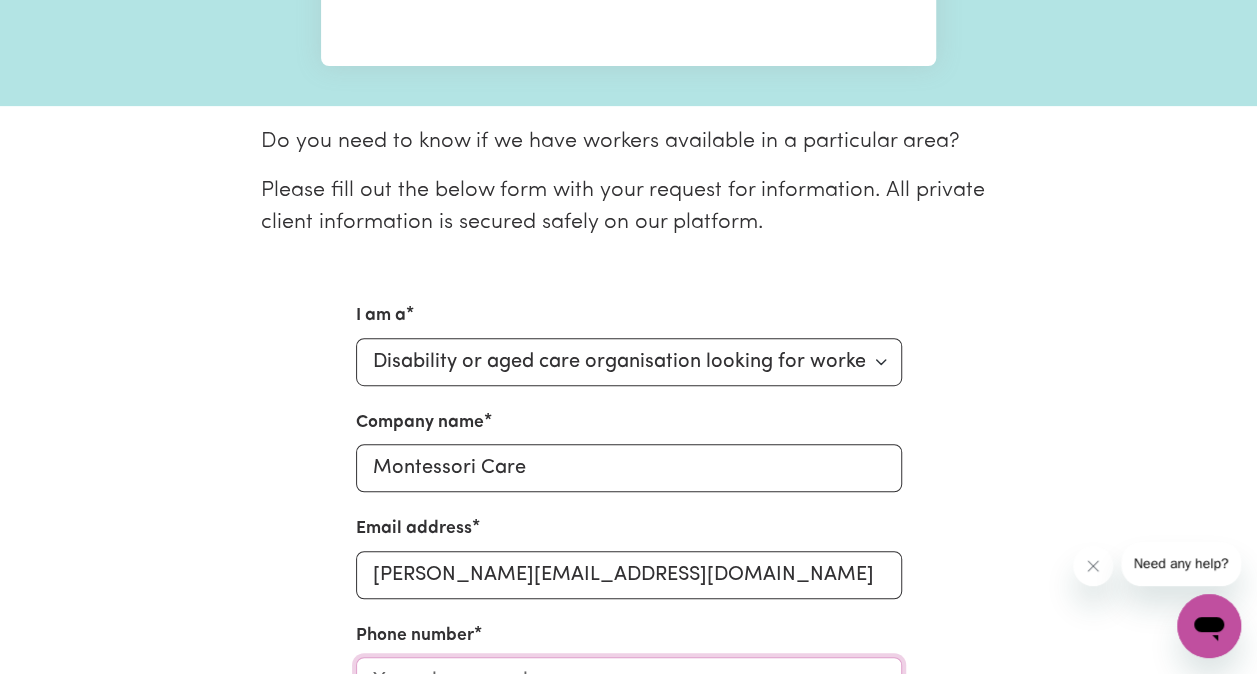 type on "0415598526" 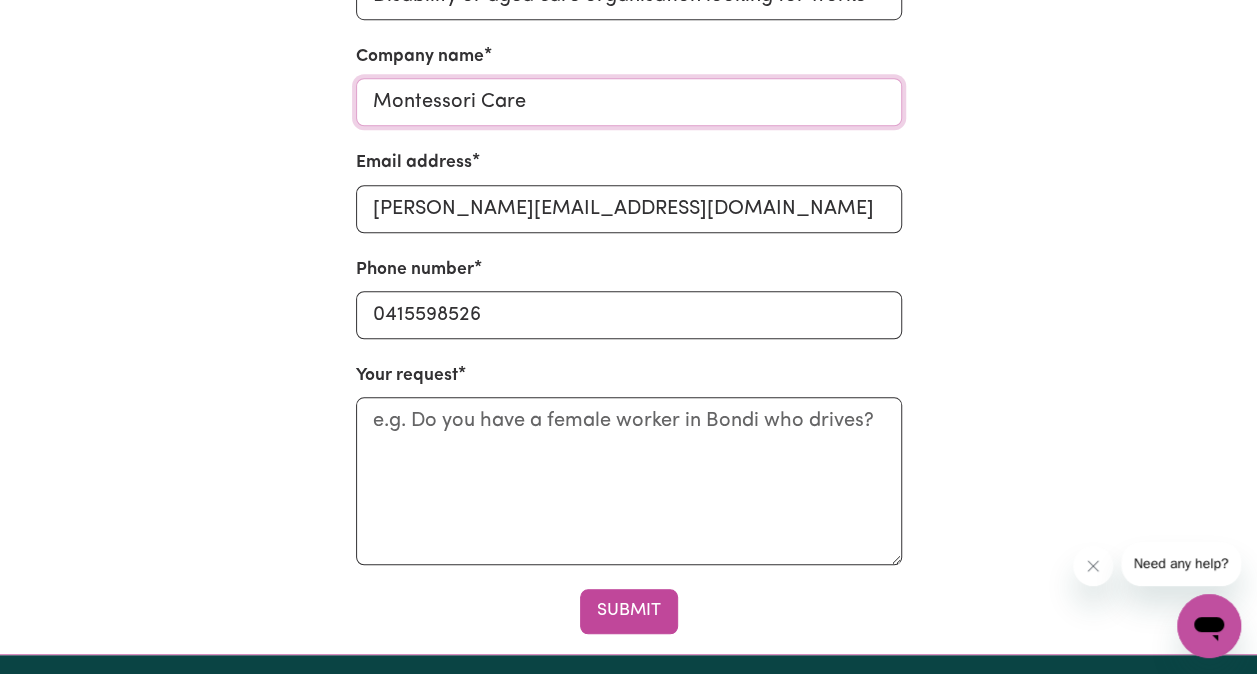 scroll, scrollTop: 766, scrollLeft: 0, axis: vertical 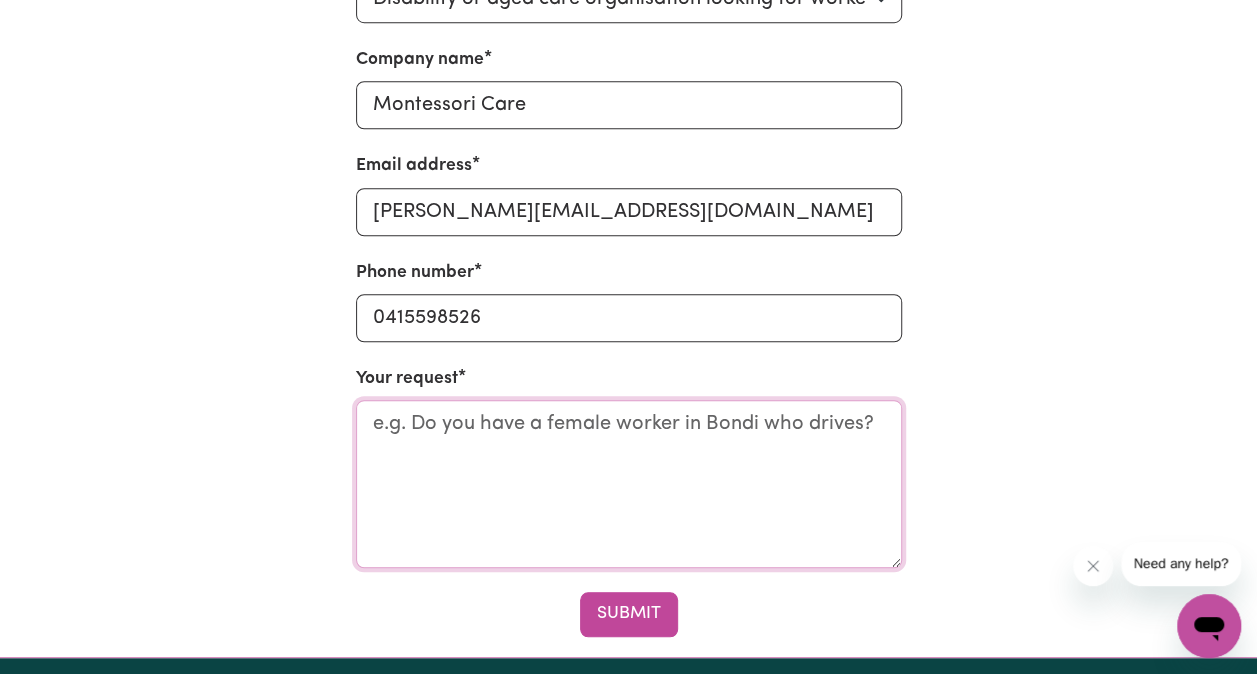 click on "Your request" at bounding box center (629, 484) 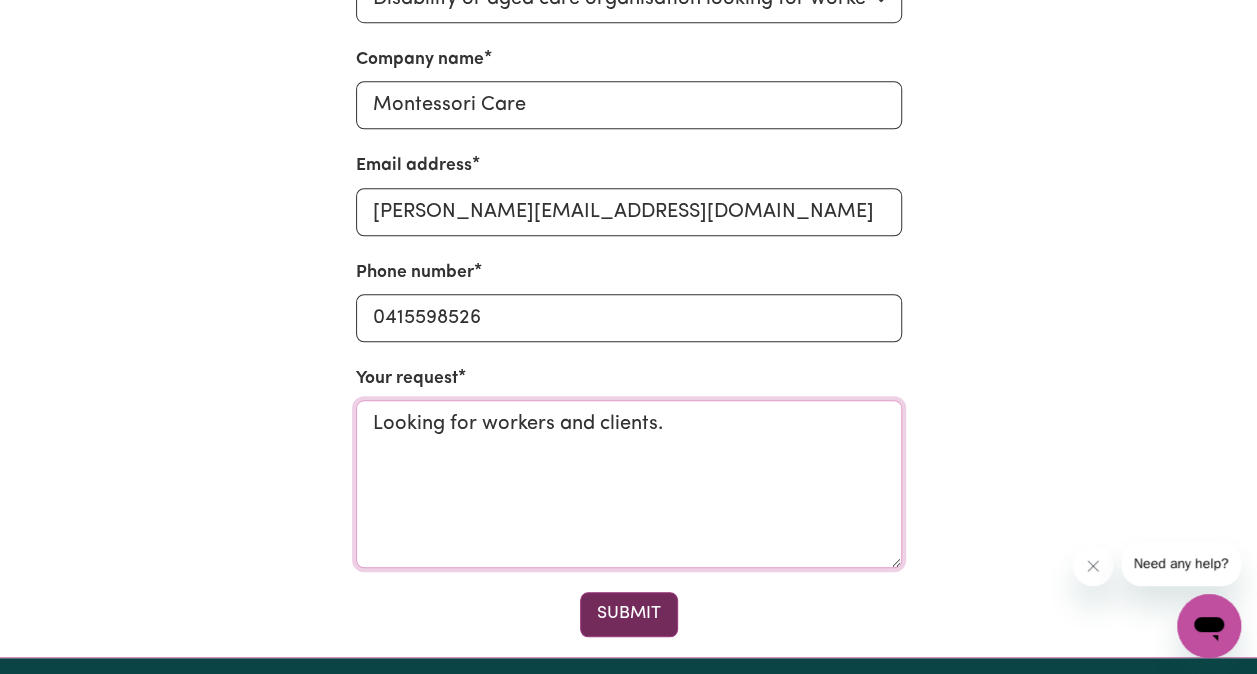 type on "Looking for workers and clients." 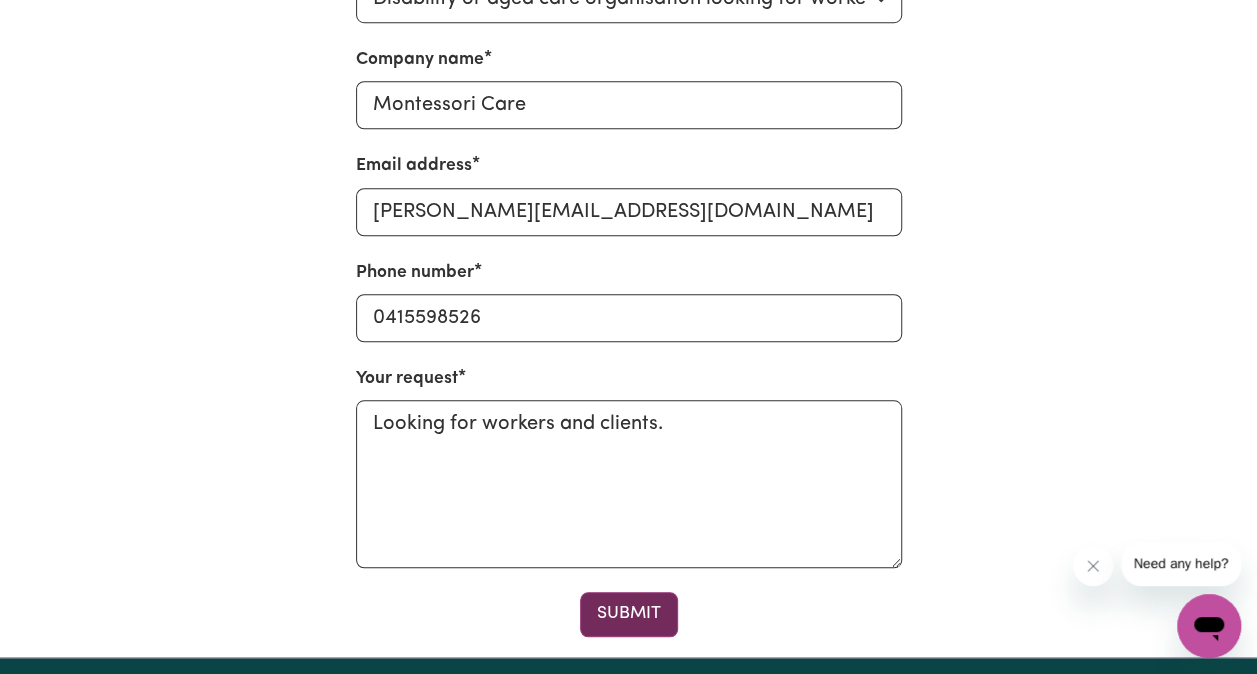 click on "Submit" at bounding box center (629, 614) 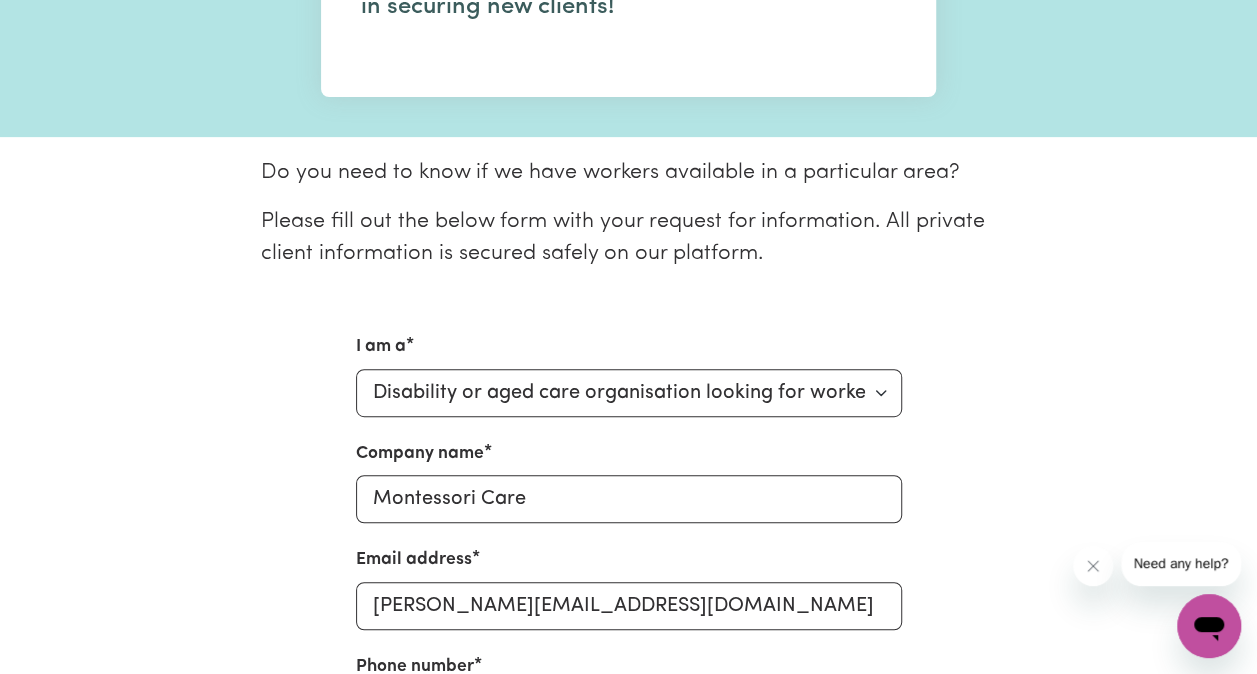 scroll, scrollTop: 0, scrollLeft: 0, axis: both 